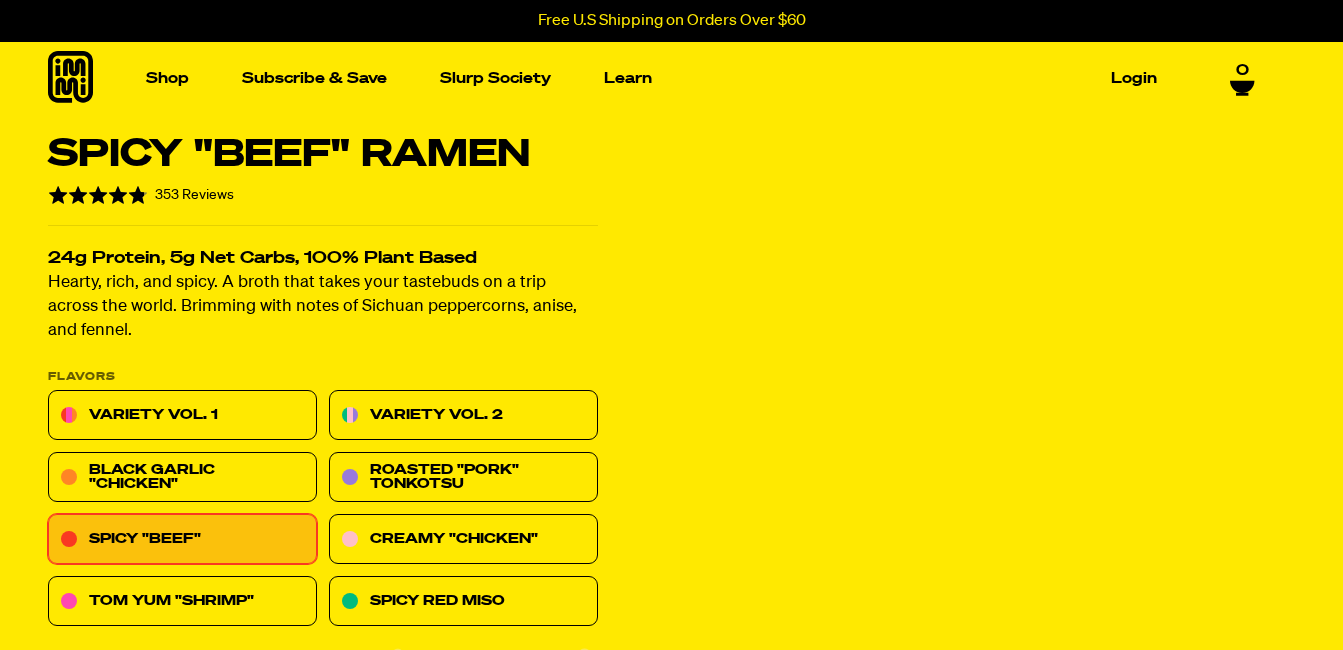 scroll, scrollTop: 0, scrollLeft: 0, axis: both 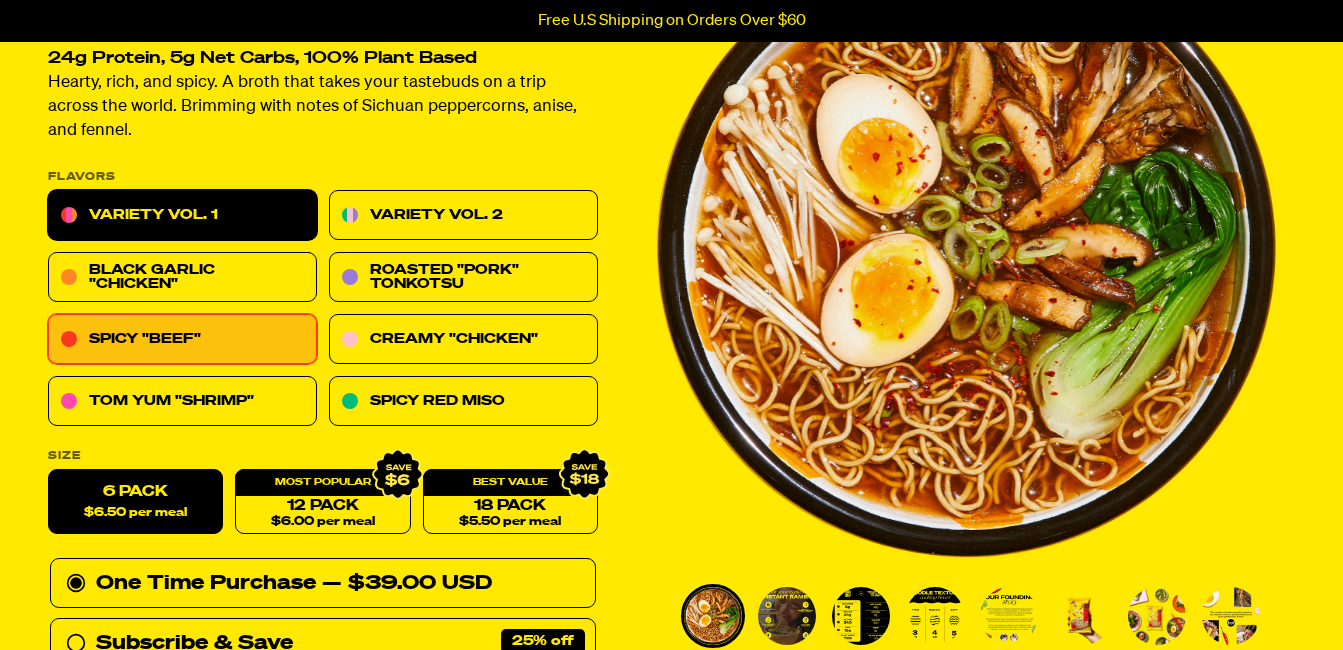 click on "Variety Vol. 1" at bounding box center (182, 216) 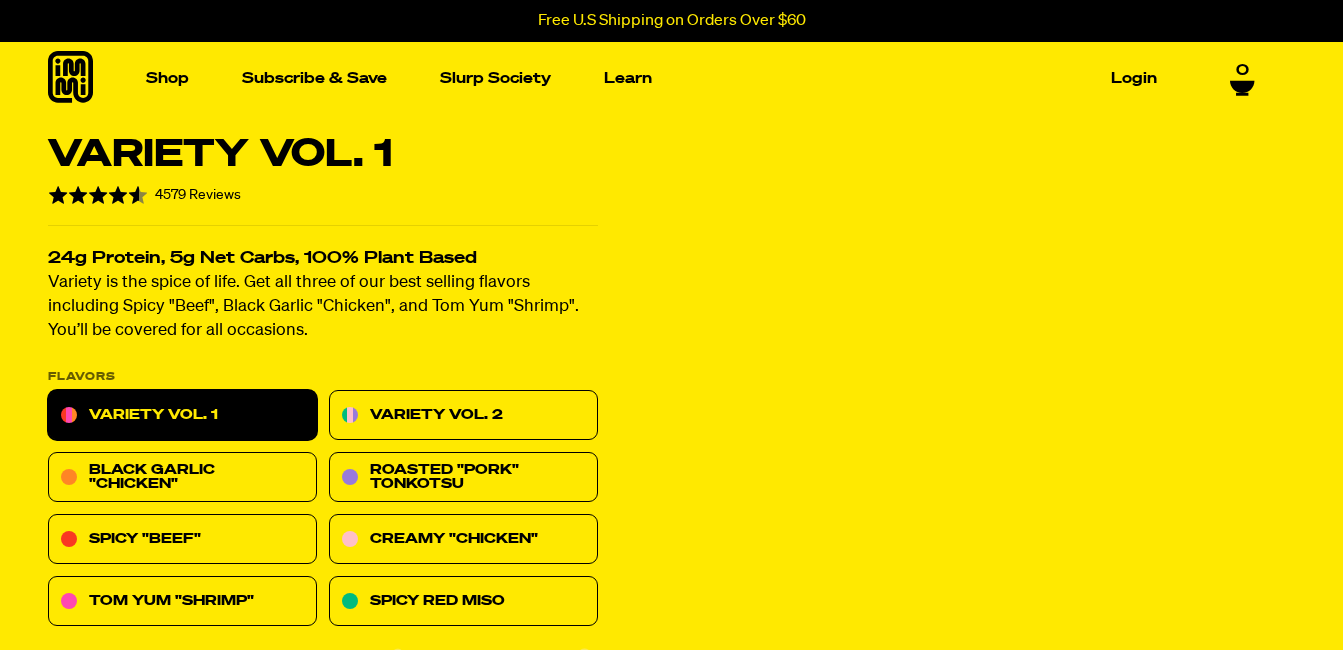 scroll, scrollTop: 0, scrollLeft: 0, axis: both 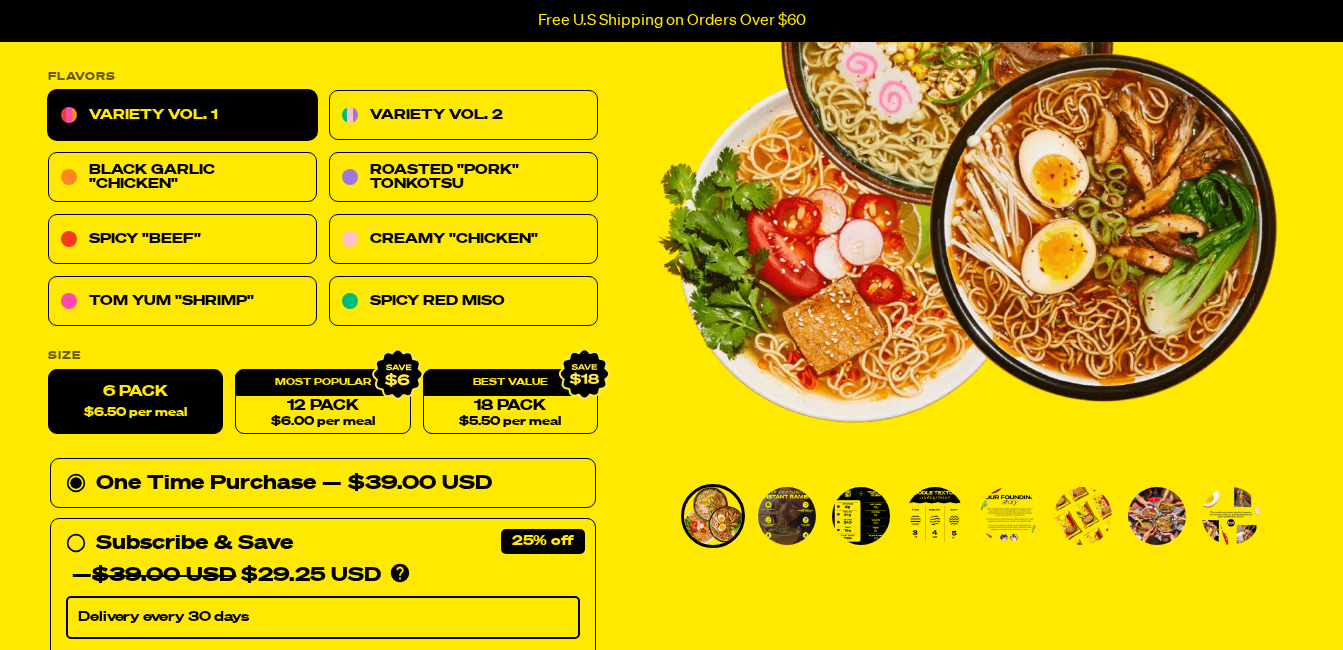 click at bounding box center (713, 516) 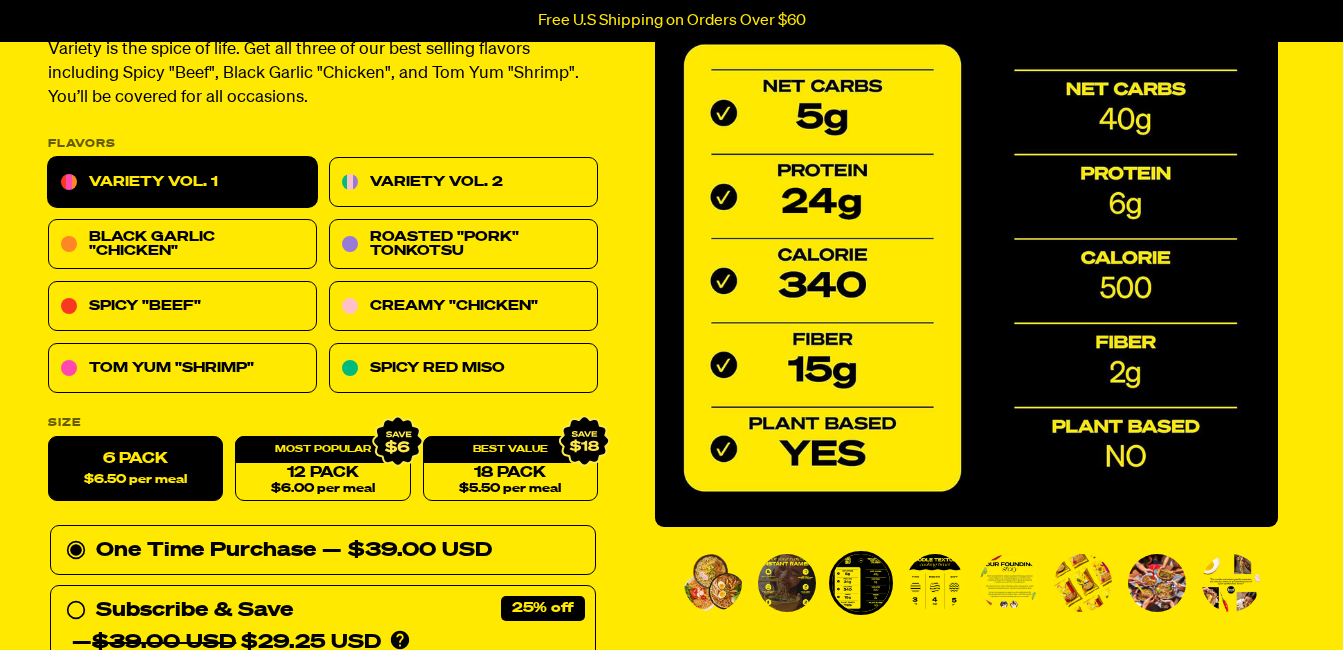 scroll, scrollTop: 200, scrollLeft: 0, axis: vertical 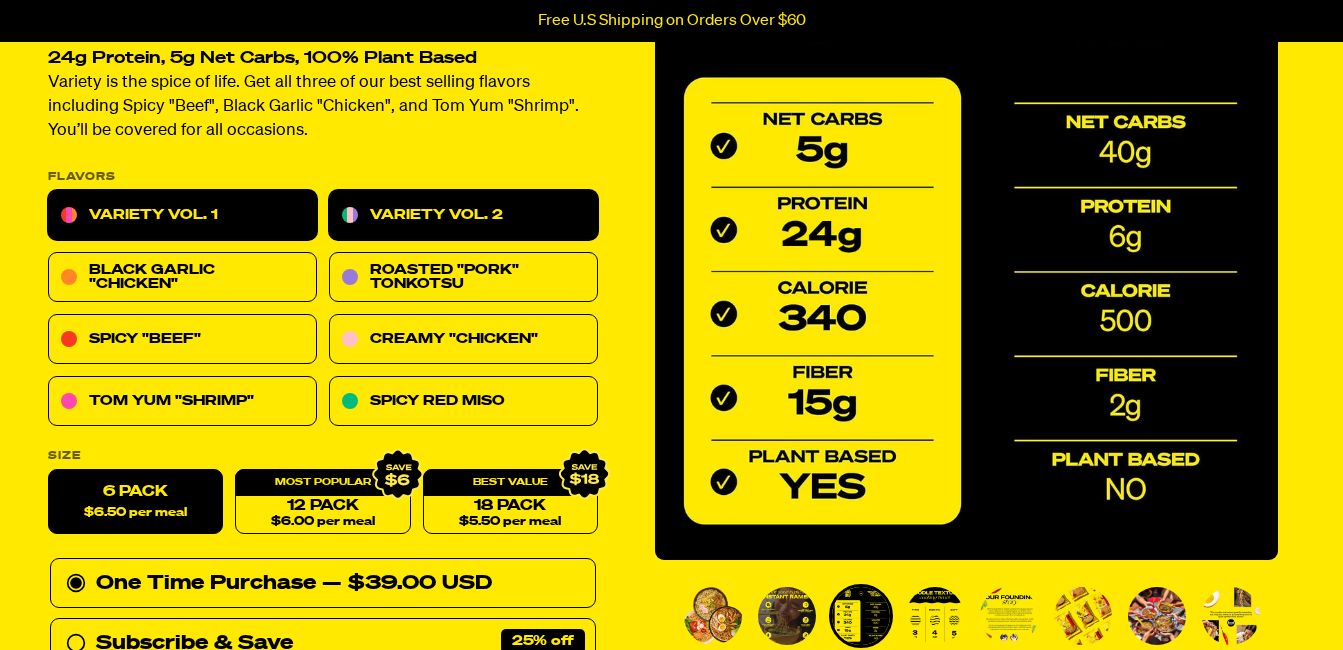 click on "Variety Vol. 2" at bounding box center [463, 216] 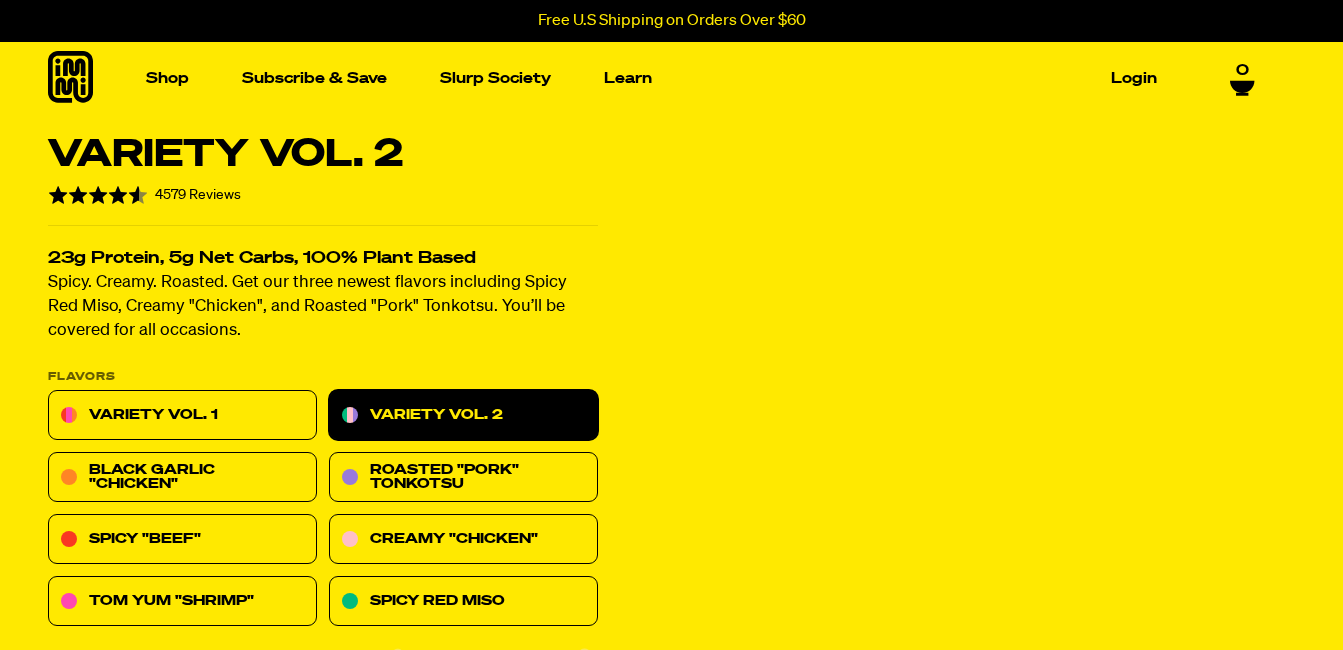 scroll, scrollTop: 100, scrollLeft: 0, axis: vertical 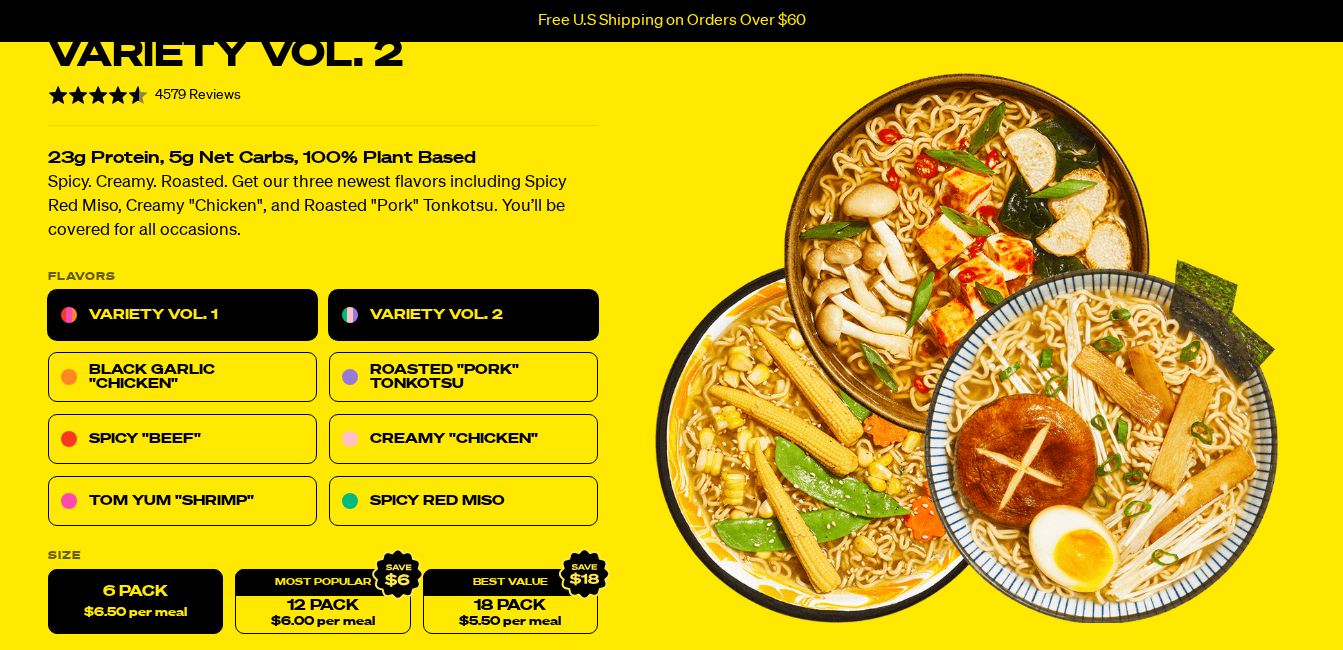 click on "Variety Vol. 1" at bounding box center [182, 316] 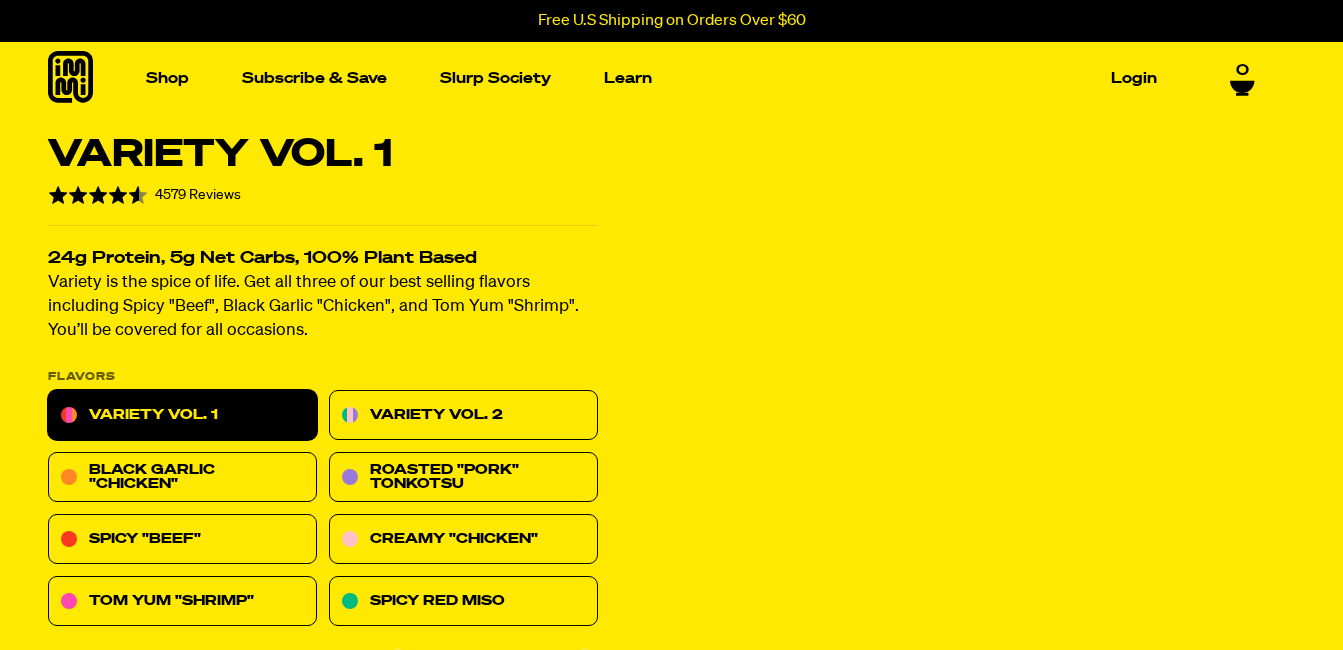 scroll, scrollTop: 0, scrollLeft: 0, axis: both 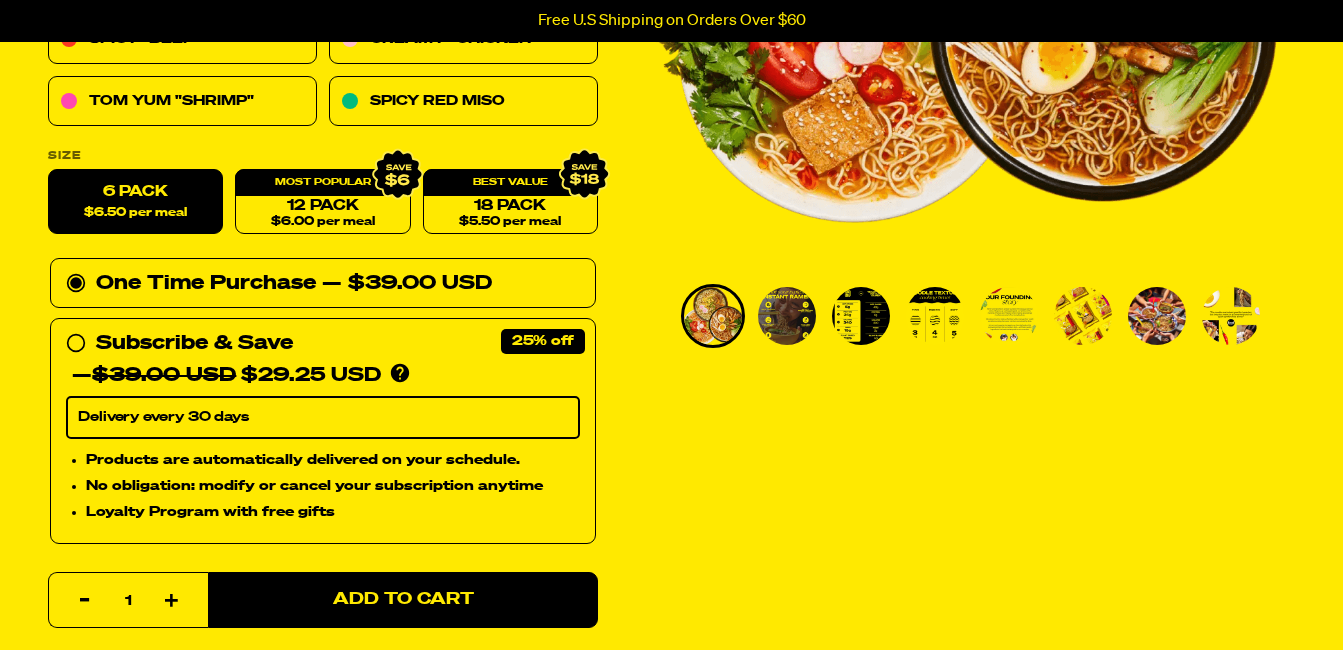 click at bounding box center [935, 316] 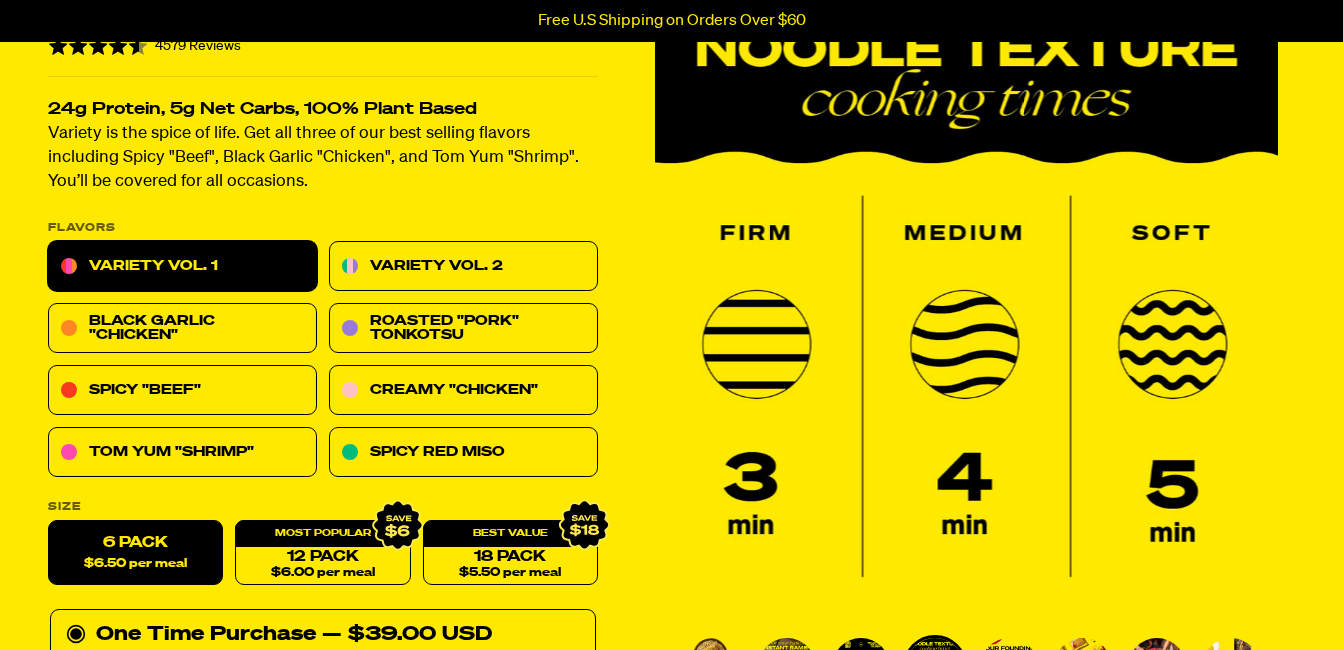 scroll, scrollTop: 400, scrollLeft: 0, axis: vertical 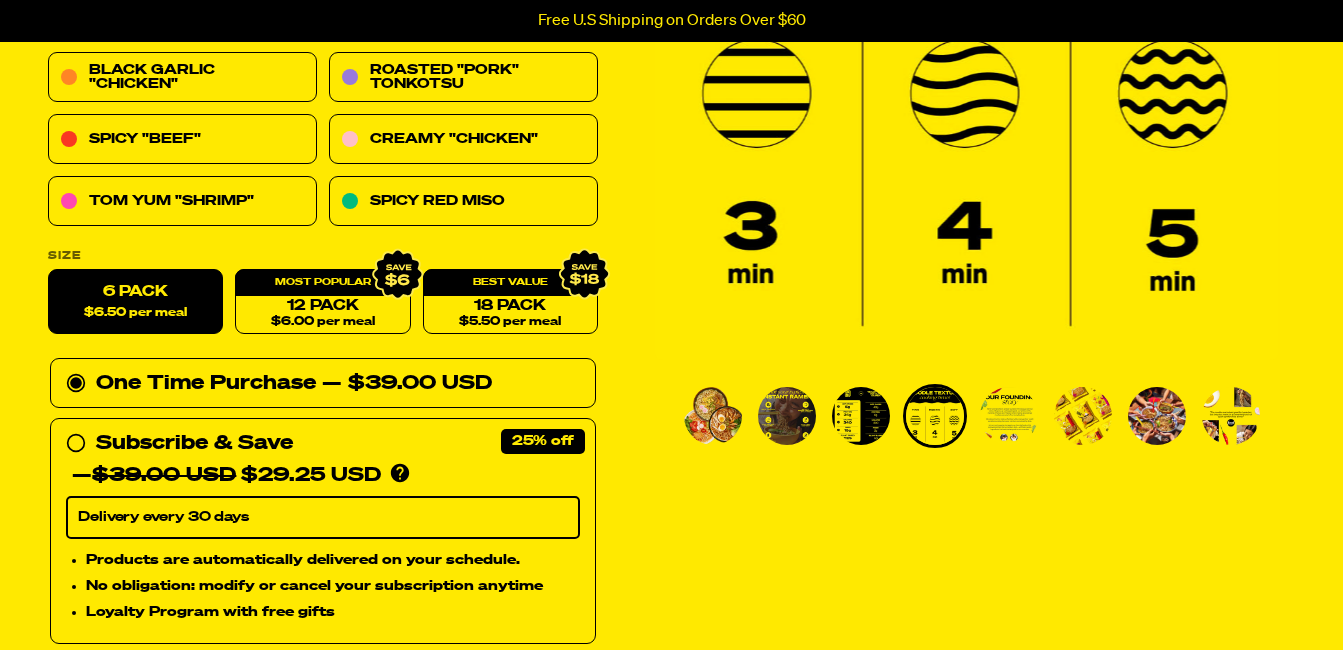 click at bounding box center [1009, 416] 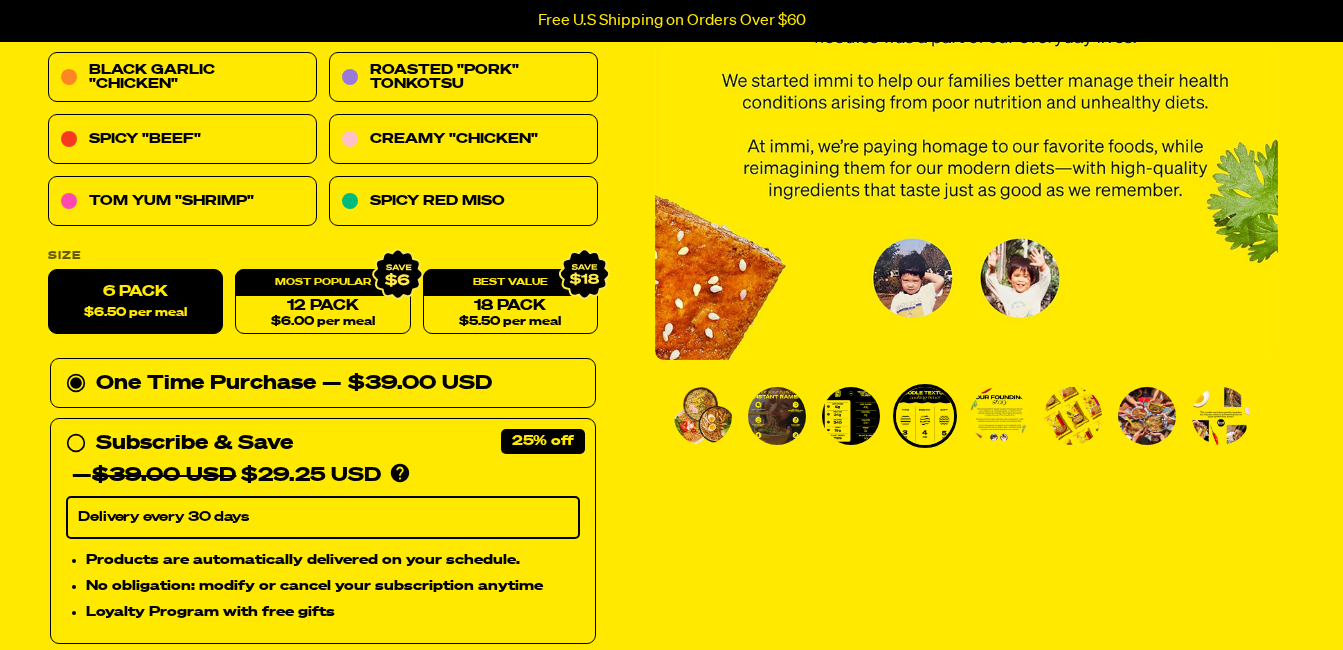 click at bounding box center (999, 416) 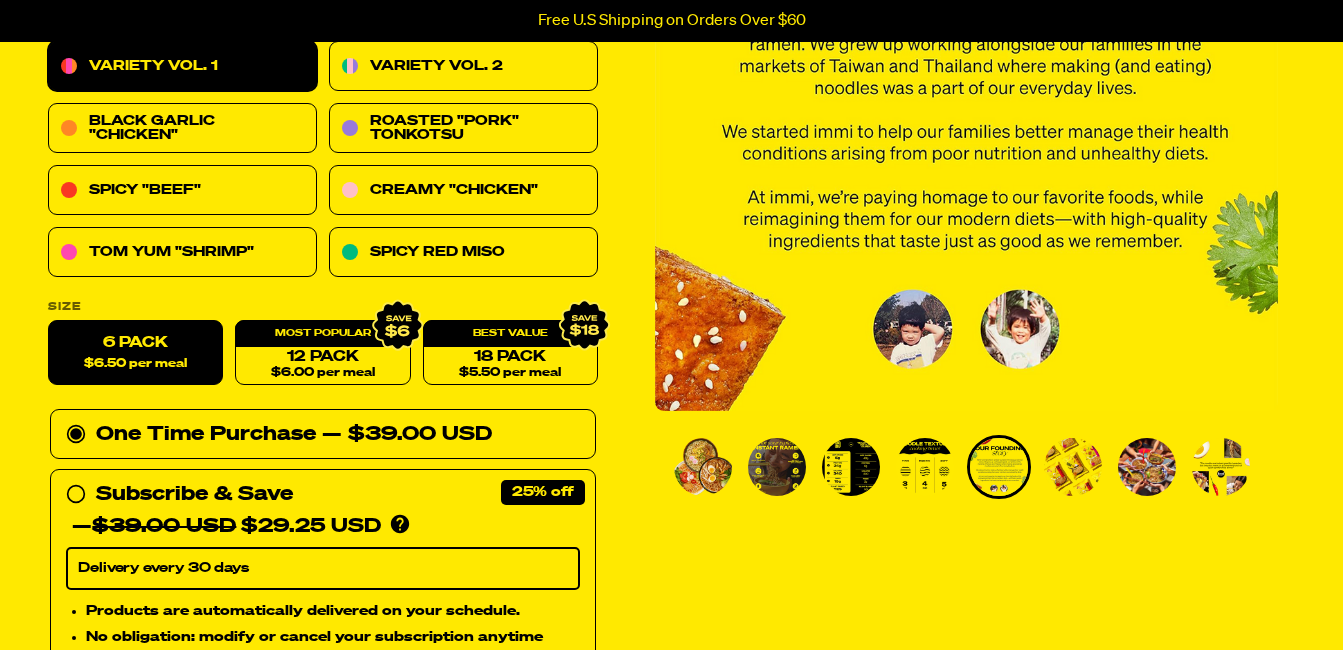 scroll, scrollTop: 400, scrollLeft: 0, axis: vertical 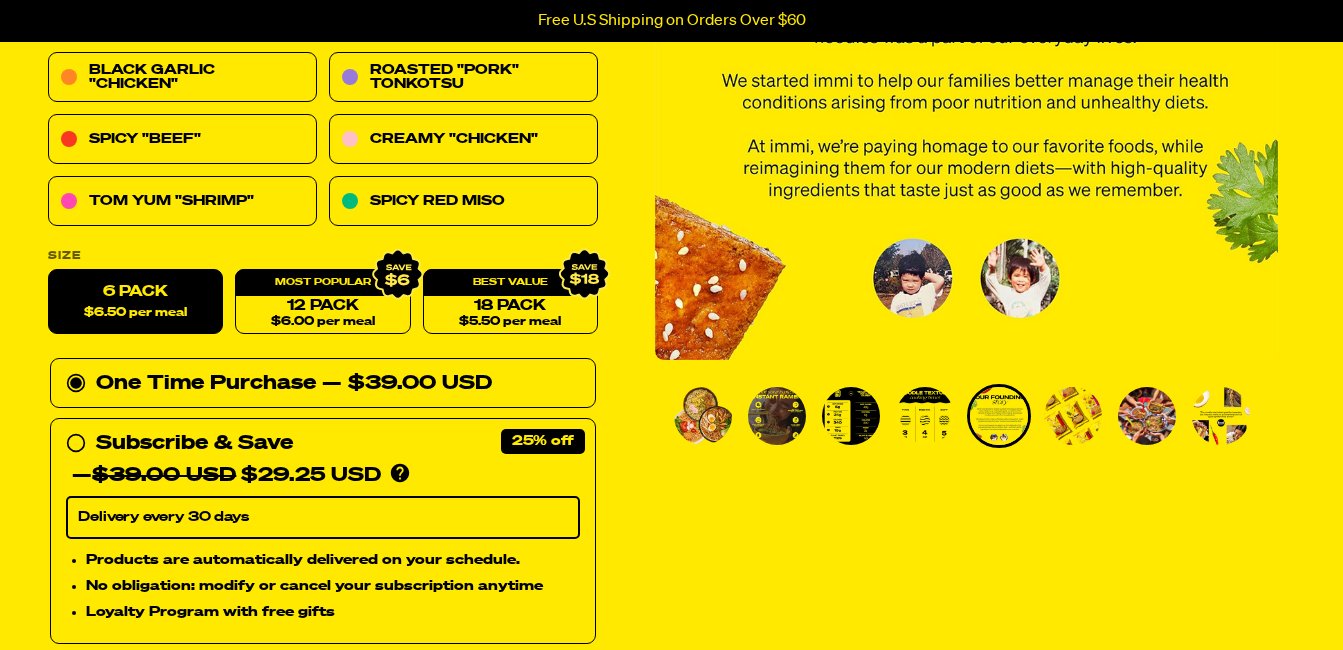 click at bounding box center (1073, 416) 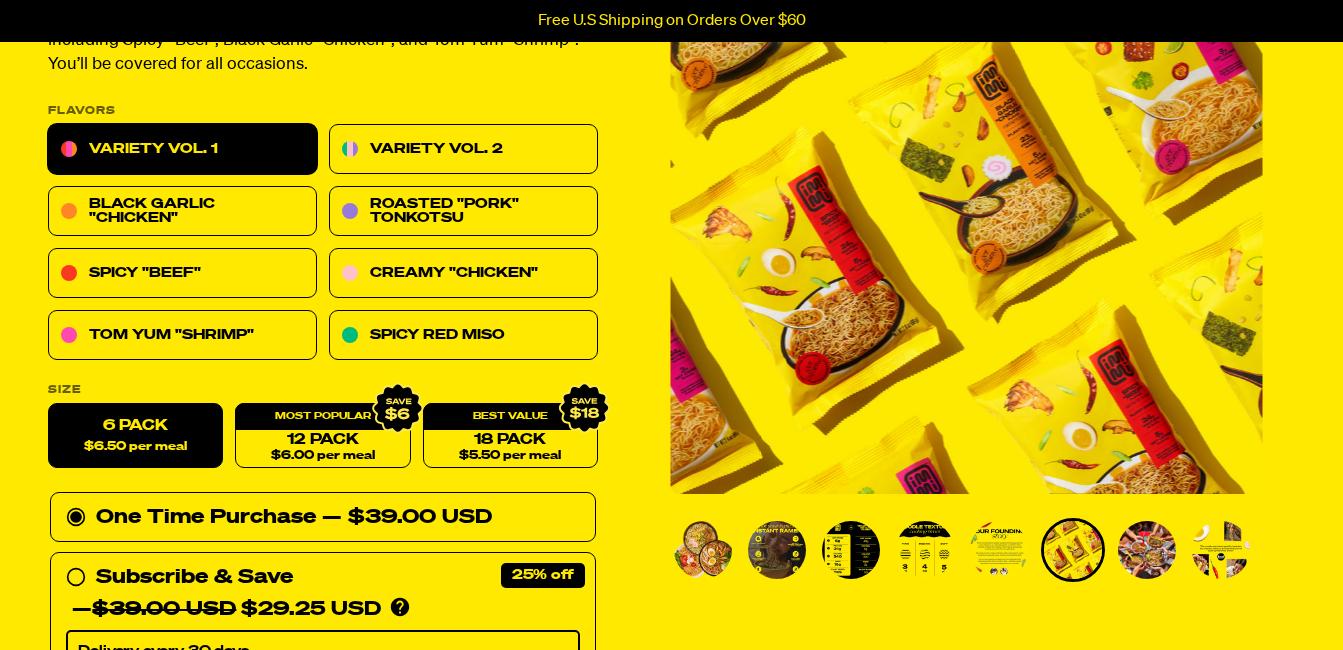 scroll, scrollTop: 400, scrollLeft: 0, axis: vertical 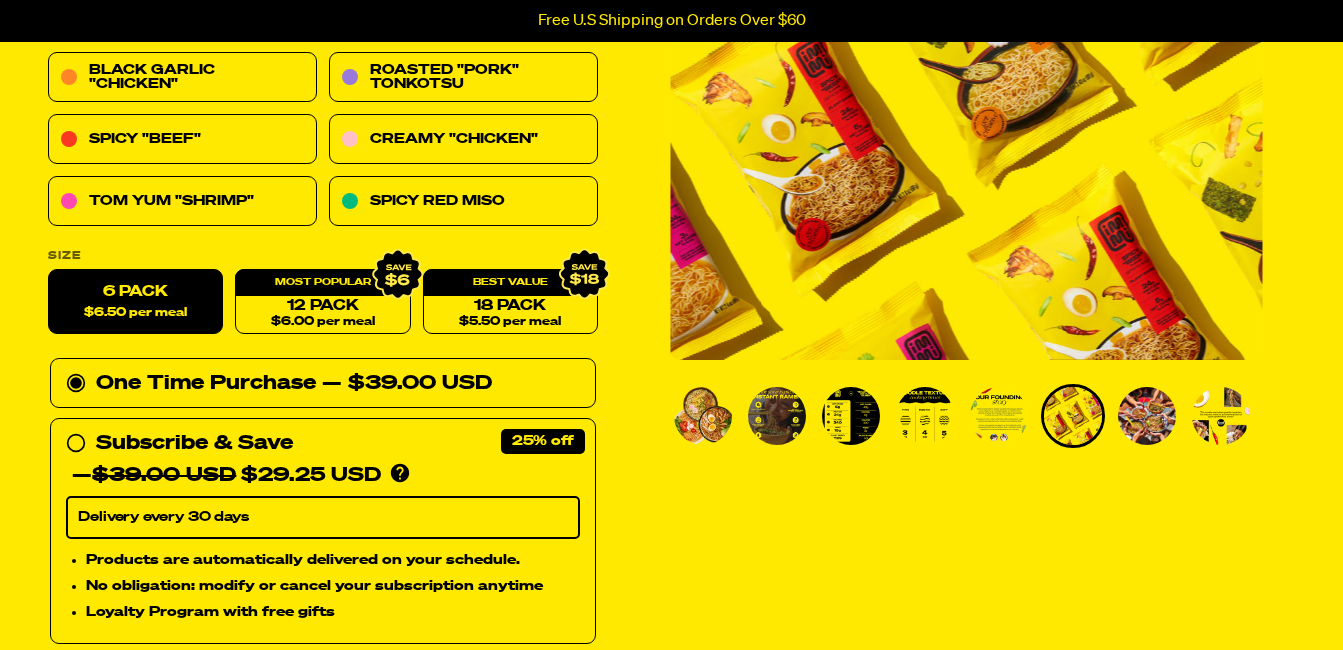 click at bounding box center [1147, 416] 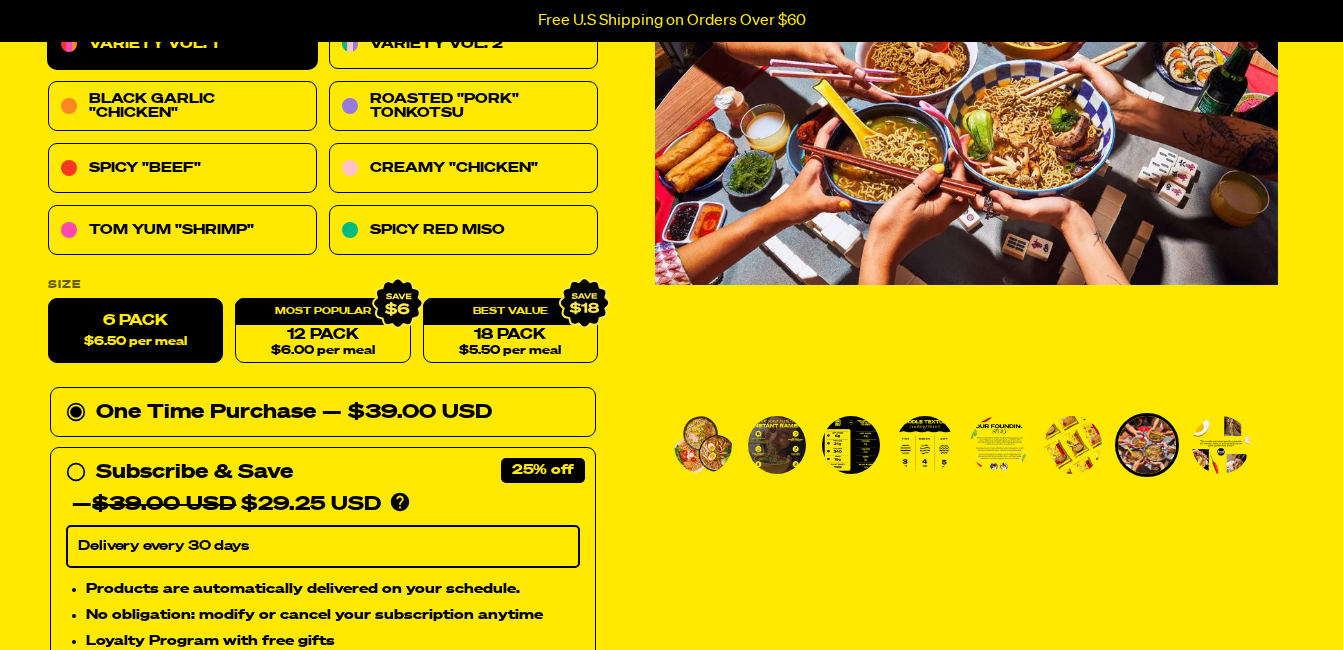 scroll, scrollTop: 400, scrollLeft: 0, axis: vertical 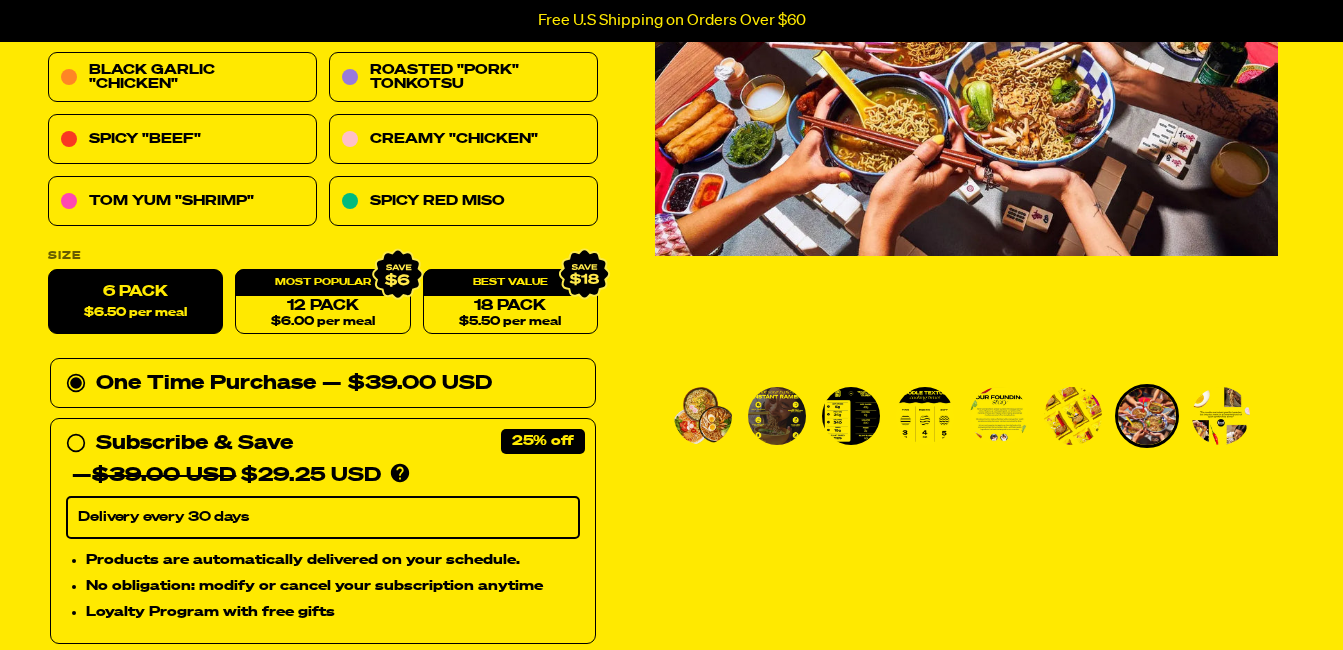 click at bounding box center [1221, 416] 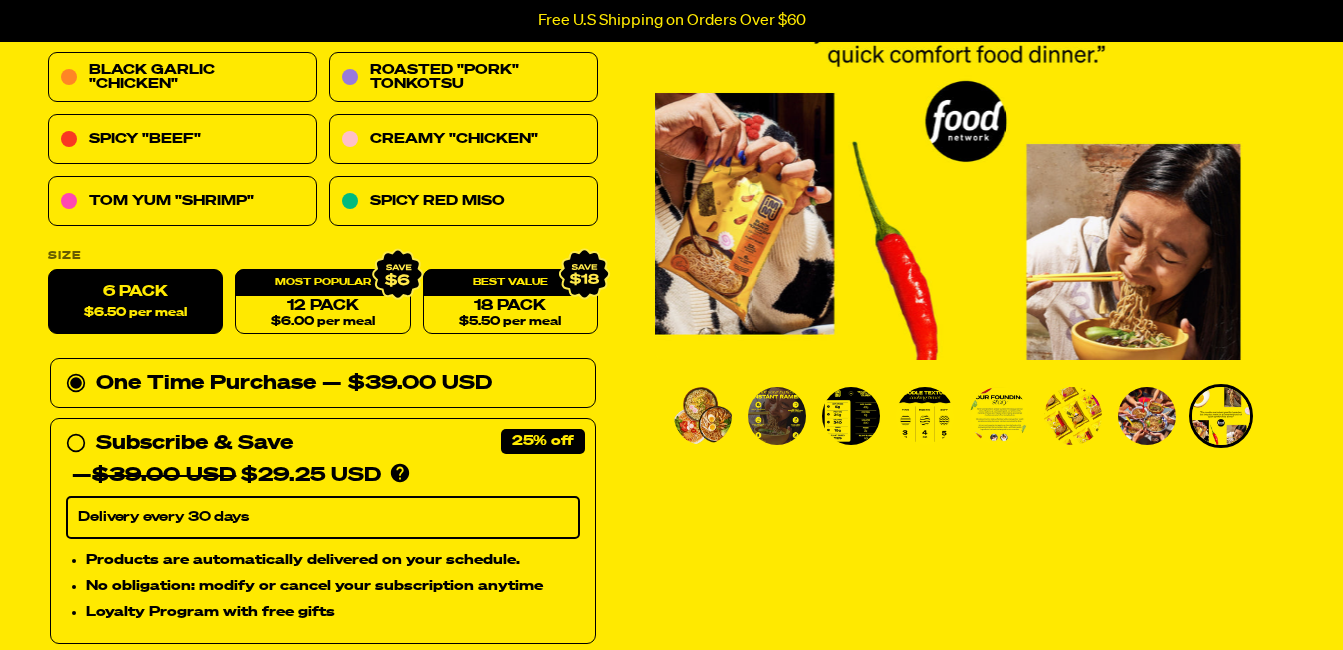 click at bounding box center (1221, 416) 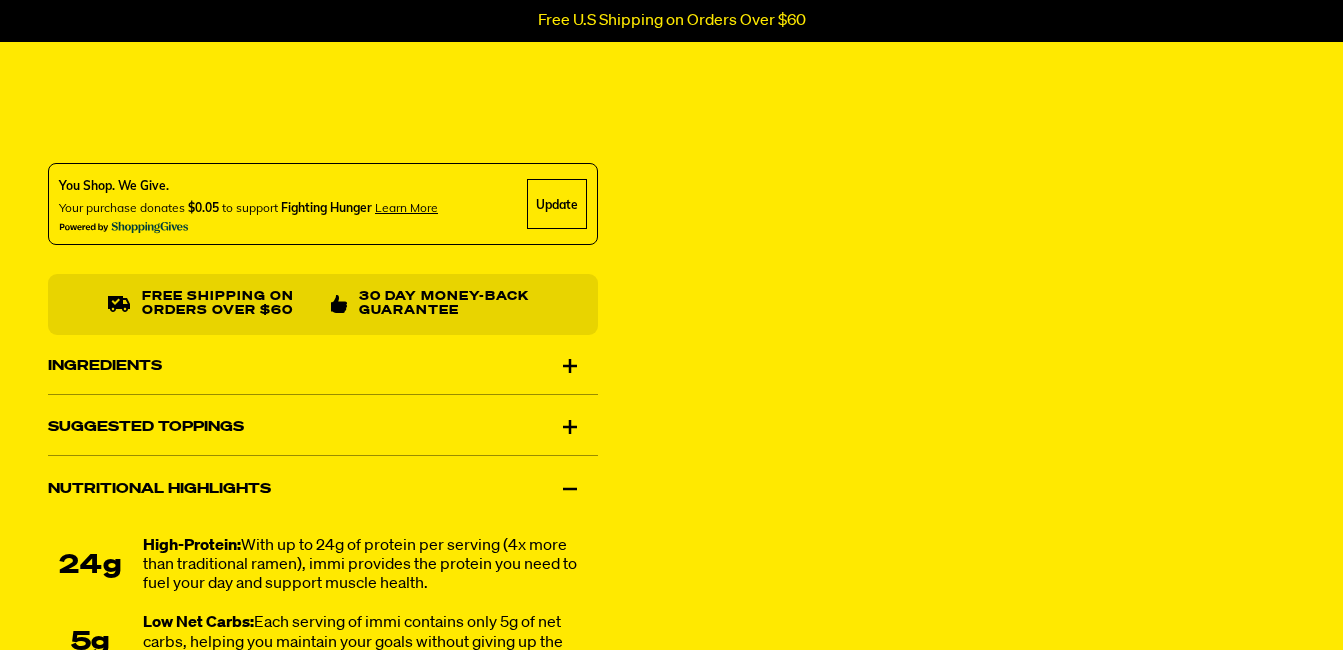 scroll, scrollTop: 1100, scrollLeft: 0, axis: vertical 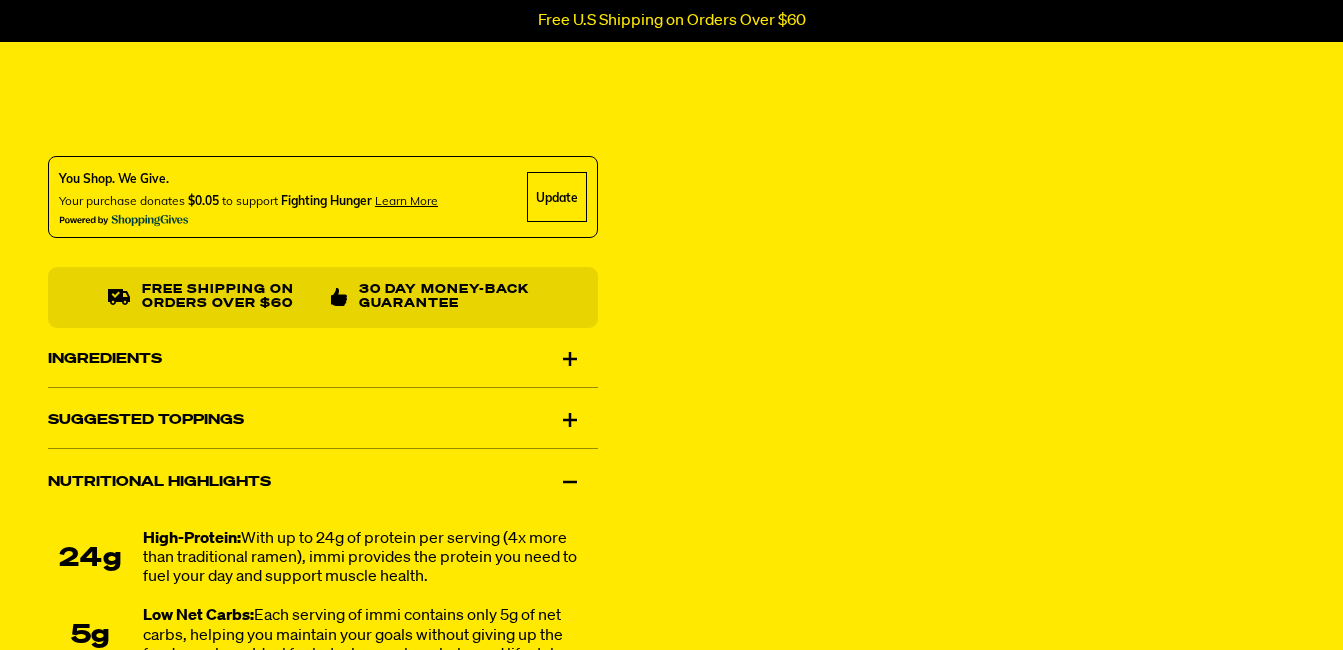 click on "Ingredients" at bounding box center (323, 359) 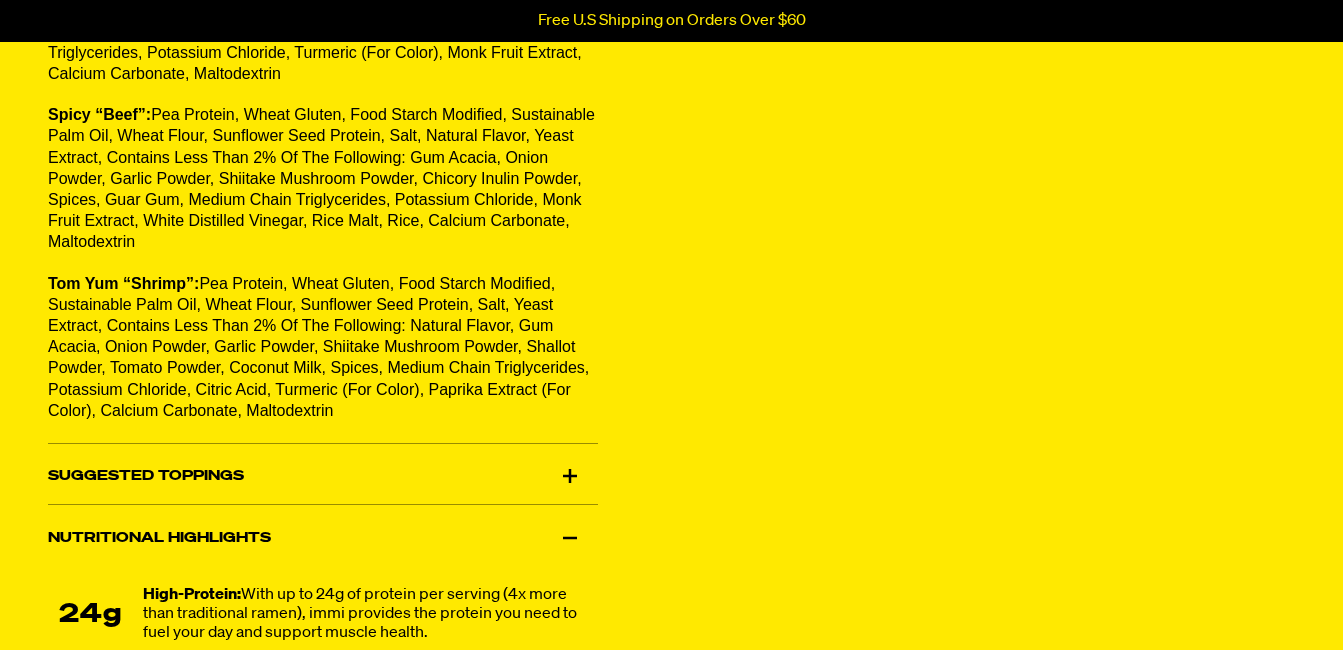 scroll, scrollTop: 1600, scrollLeft: 0, axis: vertical 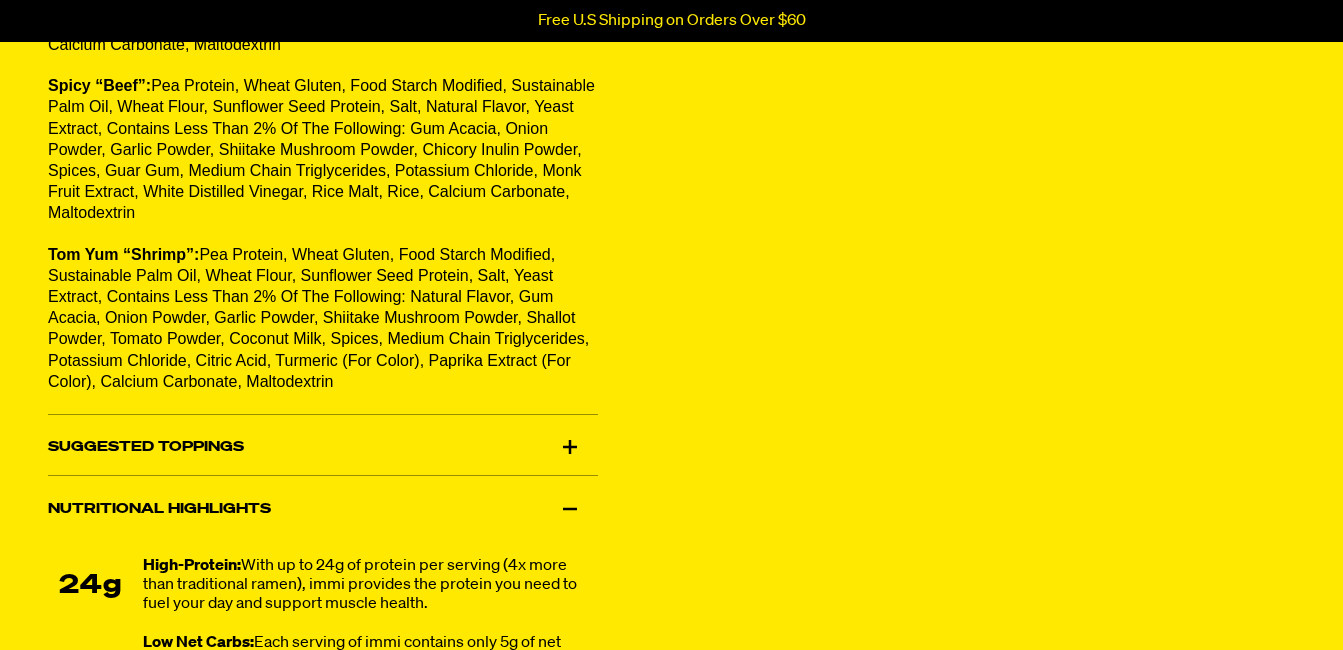 click on "Suggested Toppings" at bounding box center [323, 448] 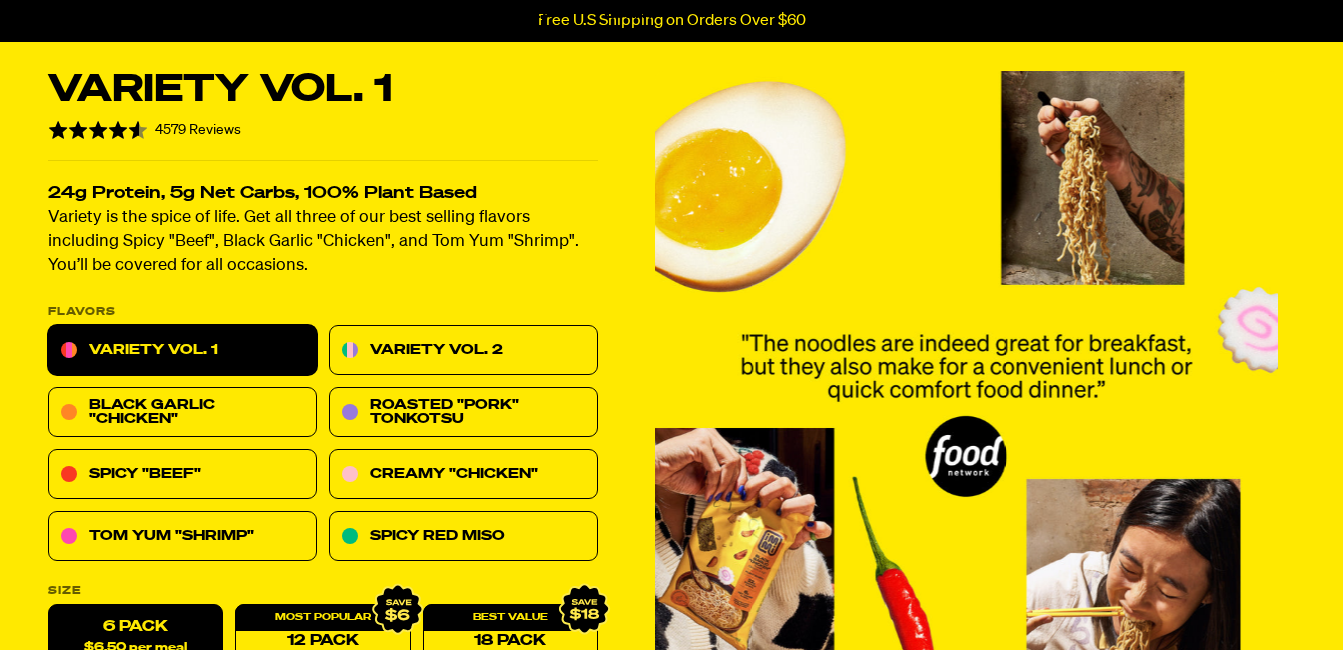 scroll, scrollTop: 100, scrollLeft: 0, axis: vertical 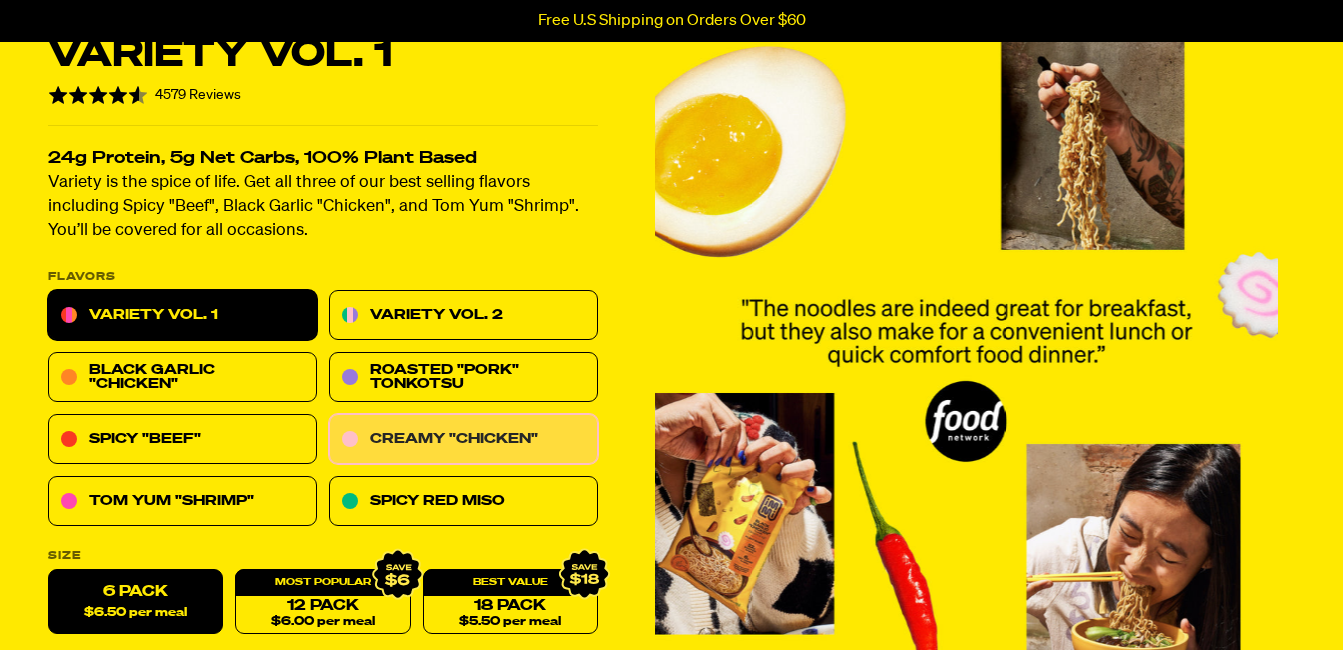 click on "Creamy "Chicken"" at bounding box center [463, 440] 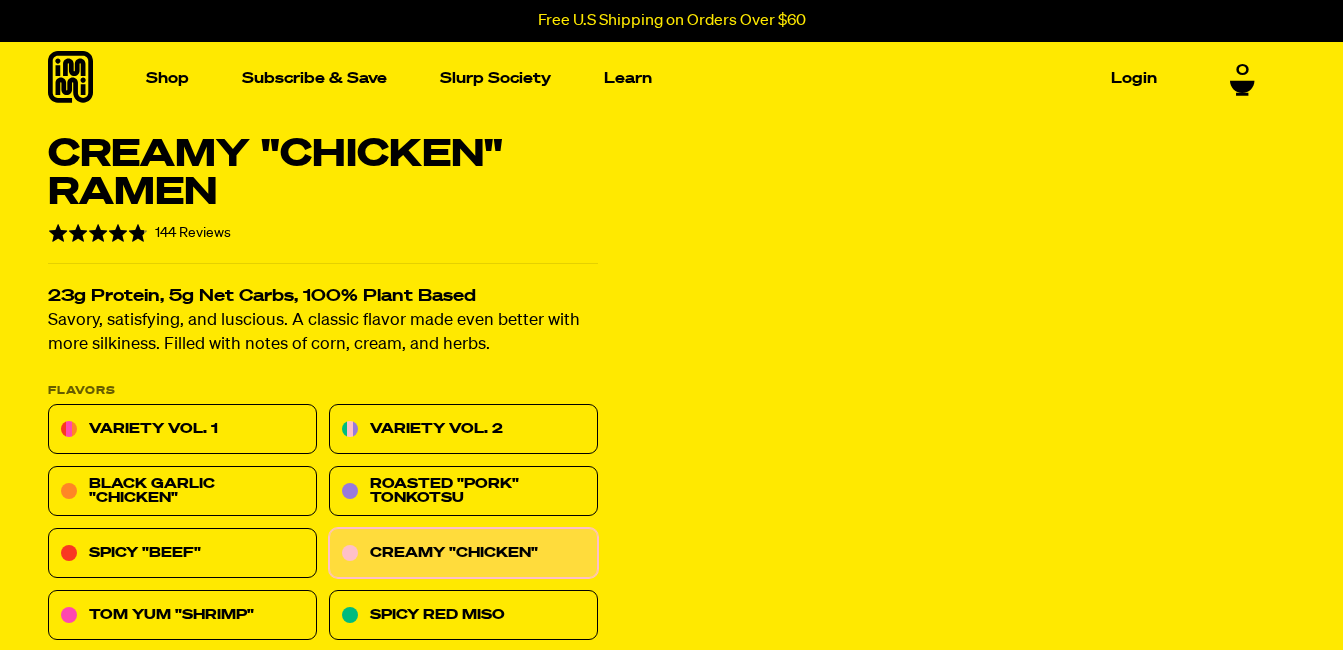 scroll, scrollTop: 0, scrollLeft: 0, axis: both 